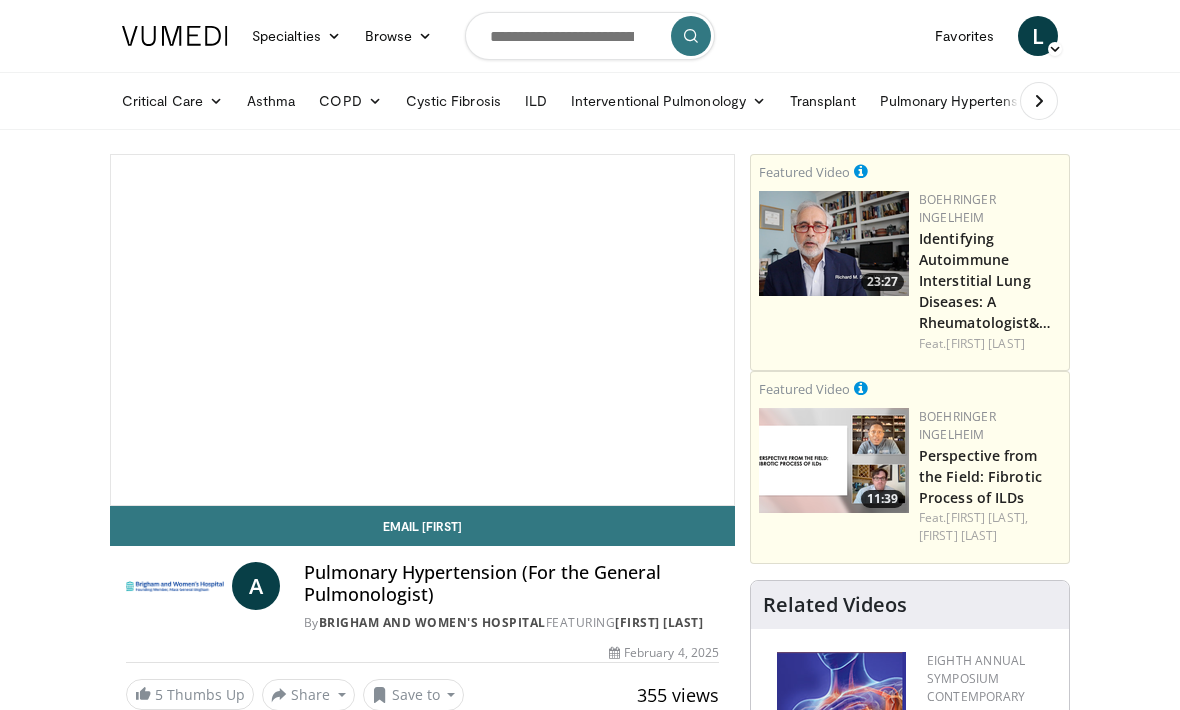 scroll, scrollTop: 0, scrollLeft: 0, axis: both 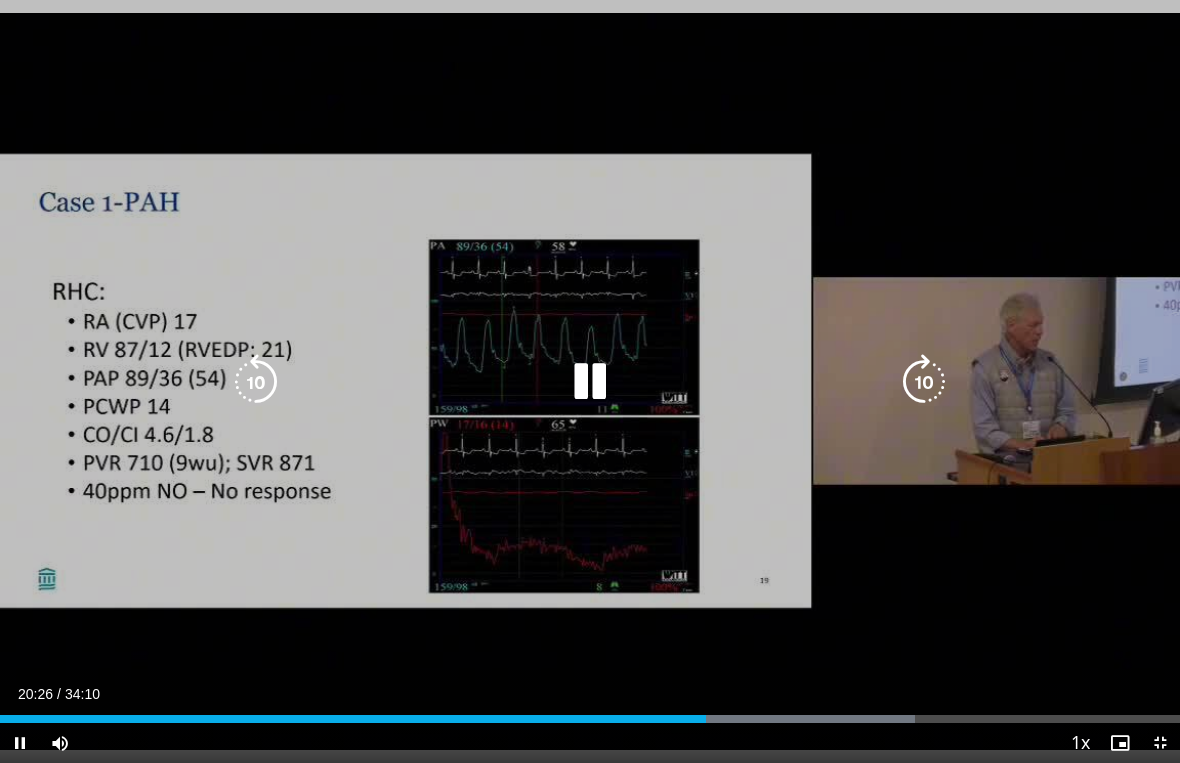 click at bounding box center (256, 382) 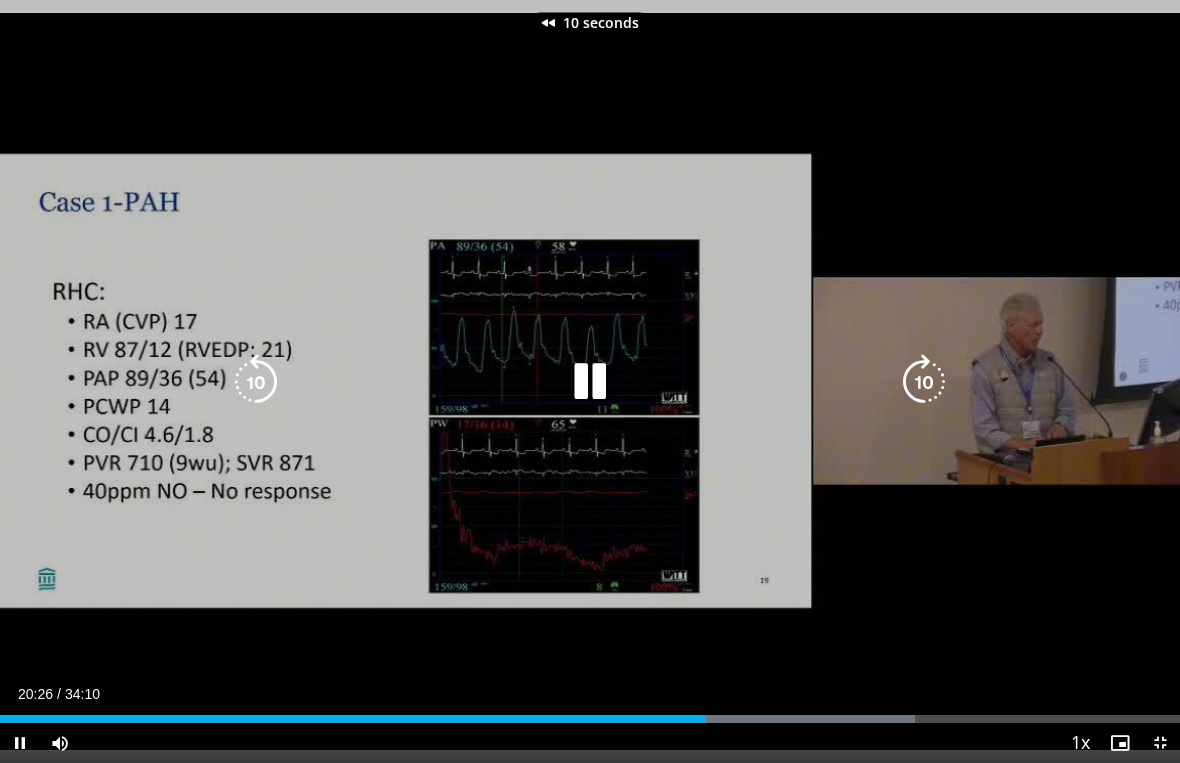 click at bounding box center (256, 382) 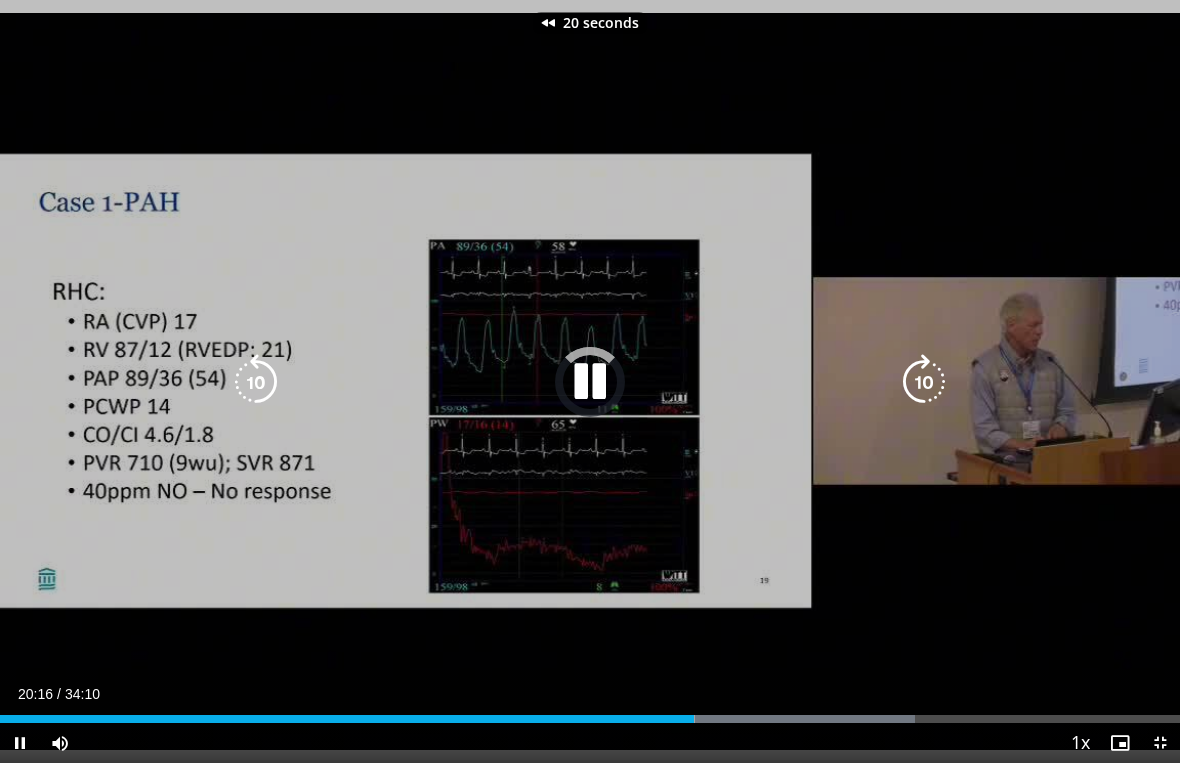 click at bounding box center [256, 382] 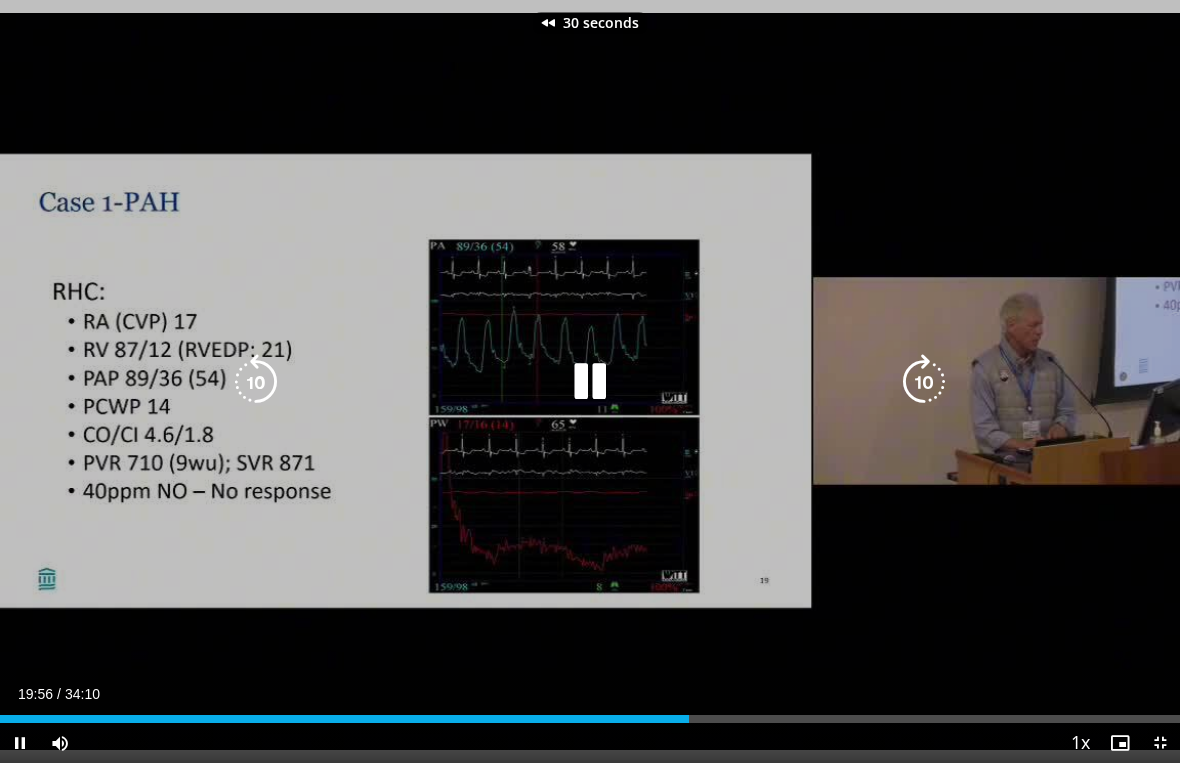 click at bounding box center (256, 382) 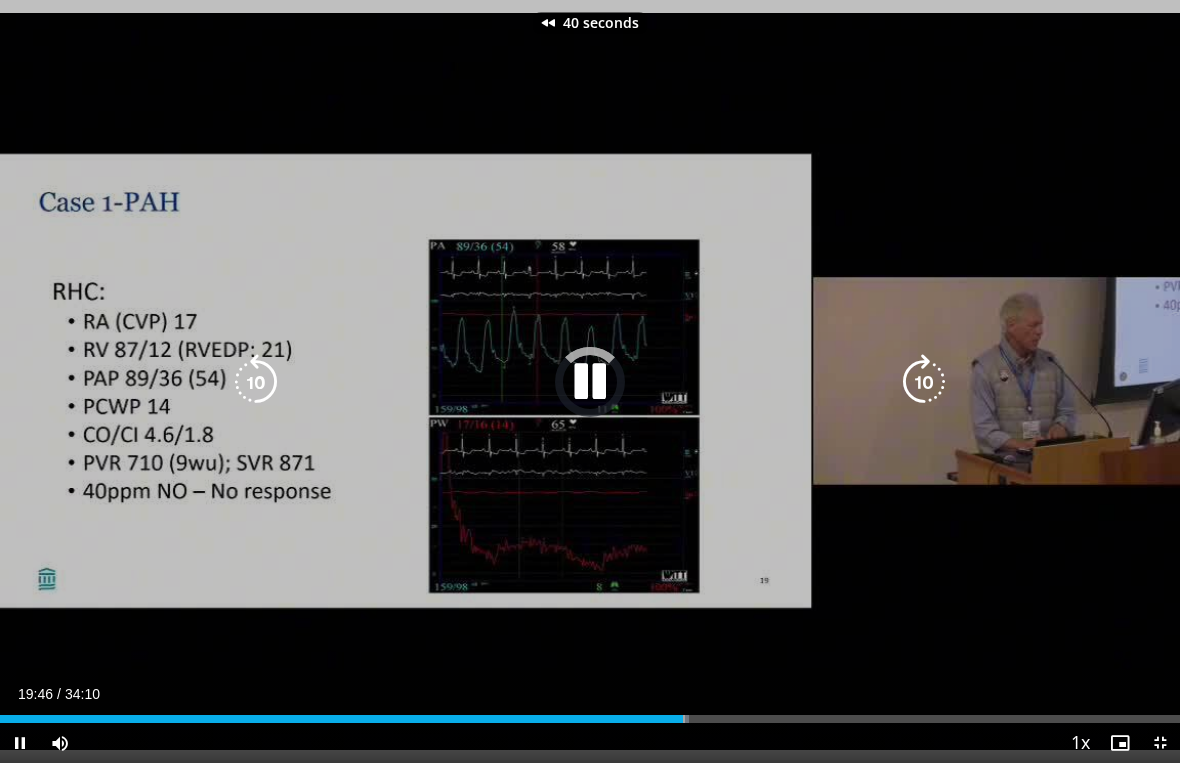 click at bounding box center (256, 382) 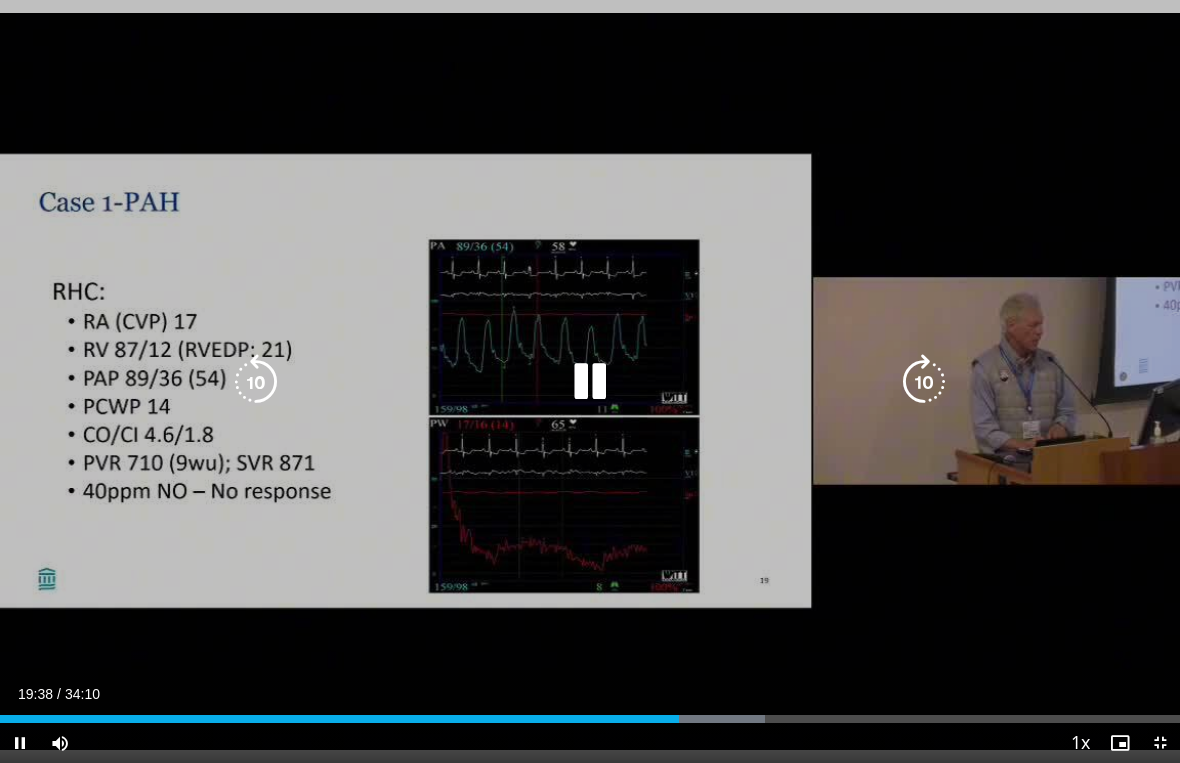 click at bounding box center [256, 382] 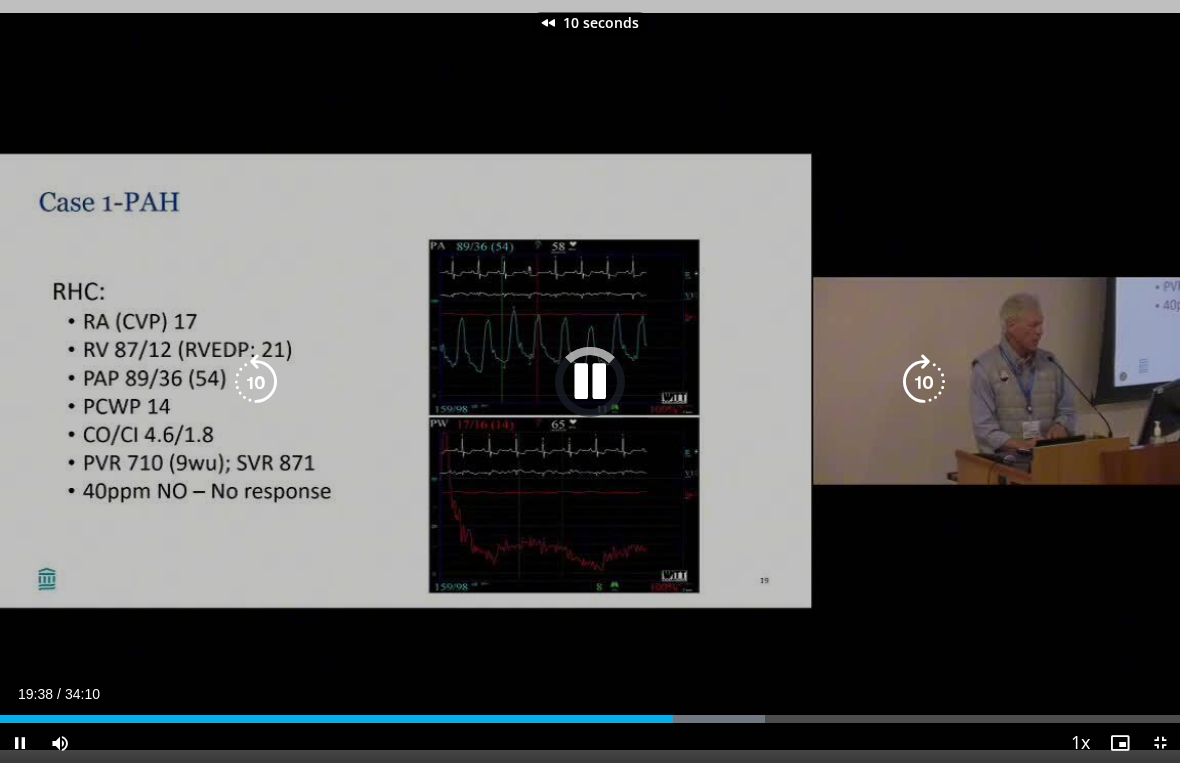 click at bounding box center (256, 382) 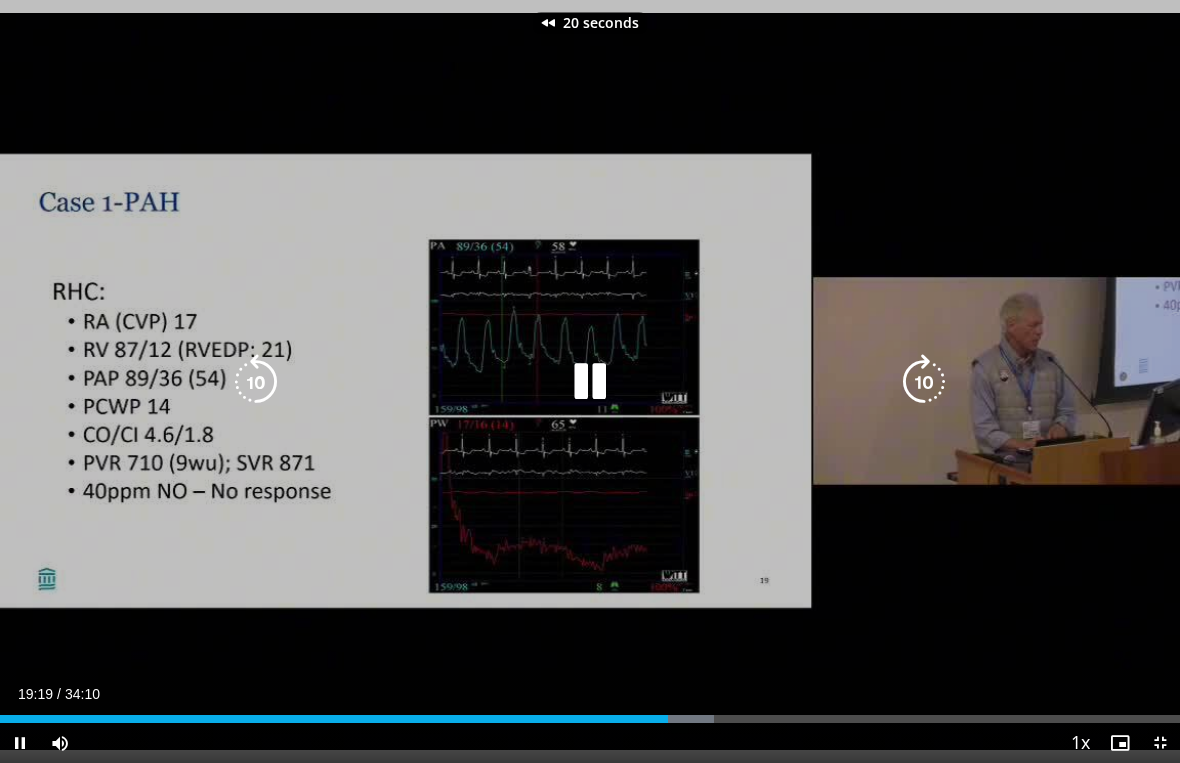 click at bounding box center (256, 382) 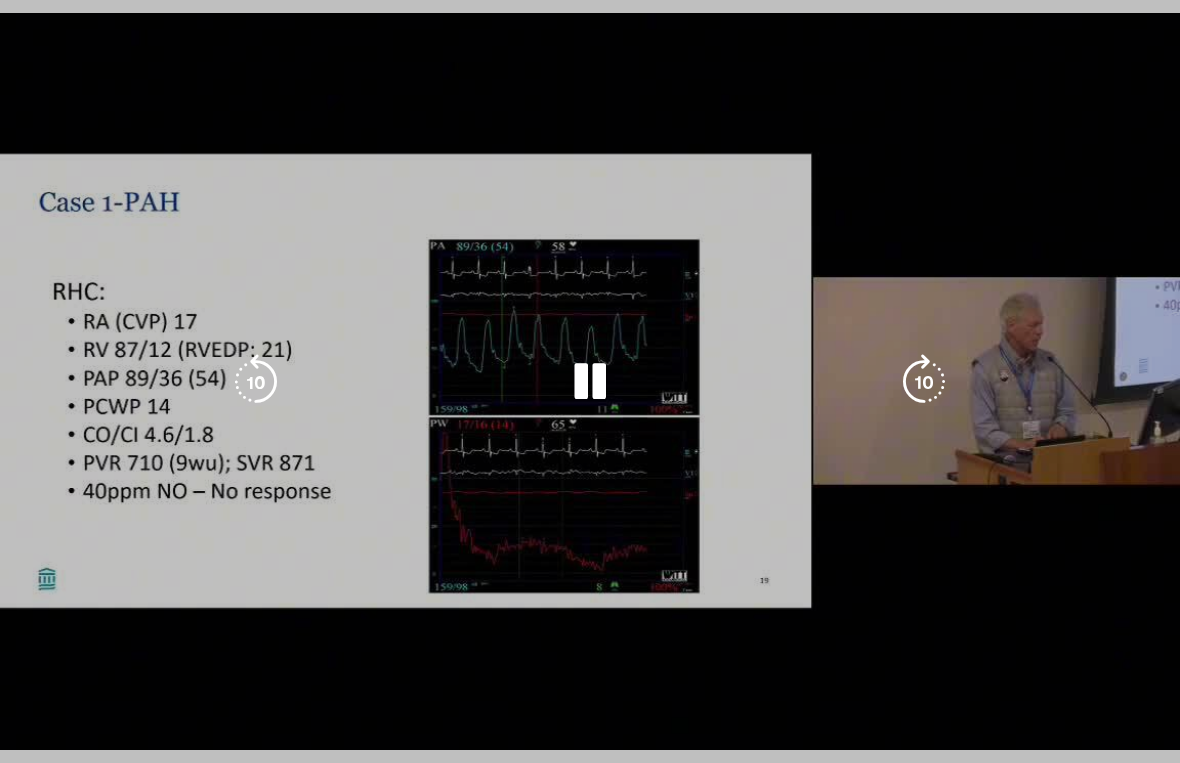 click at bounding box center (256, 382) 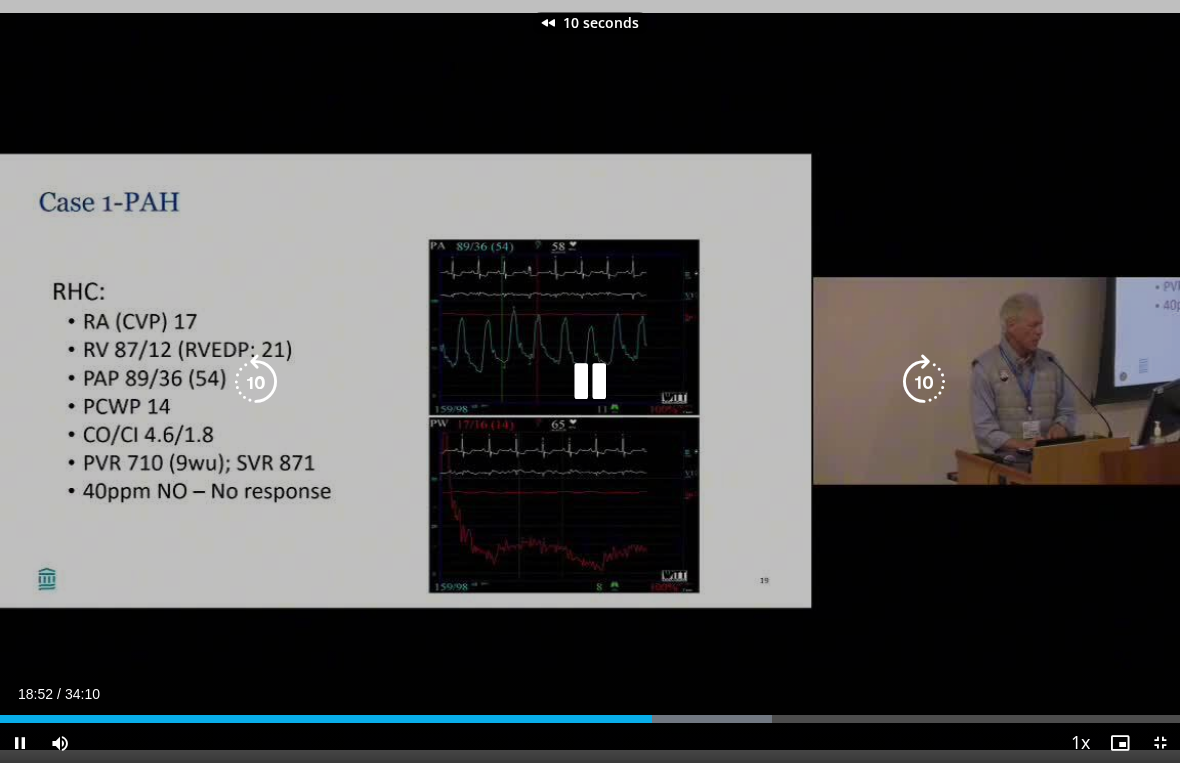 click at bounding box center [256, 382] 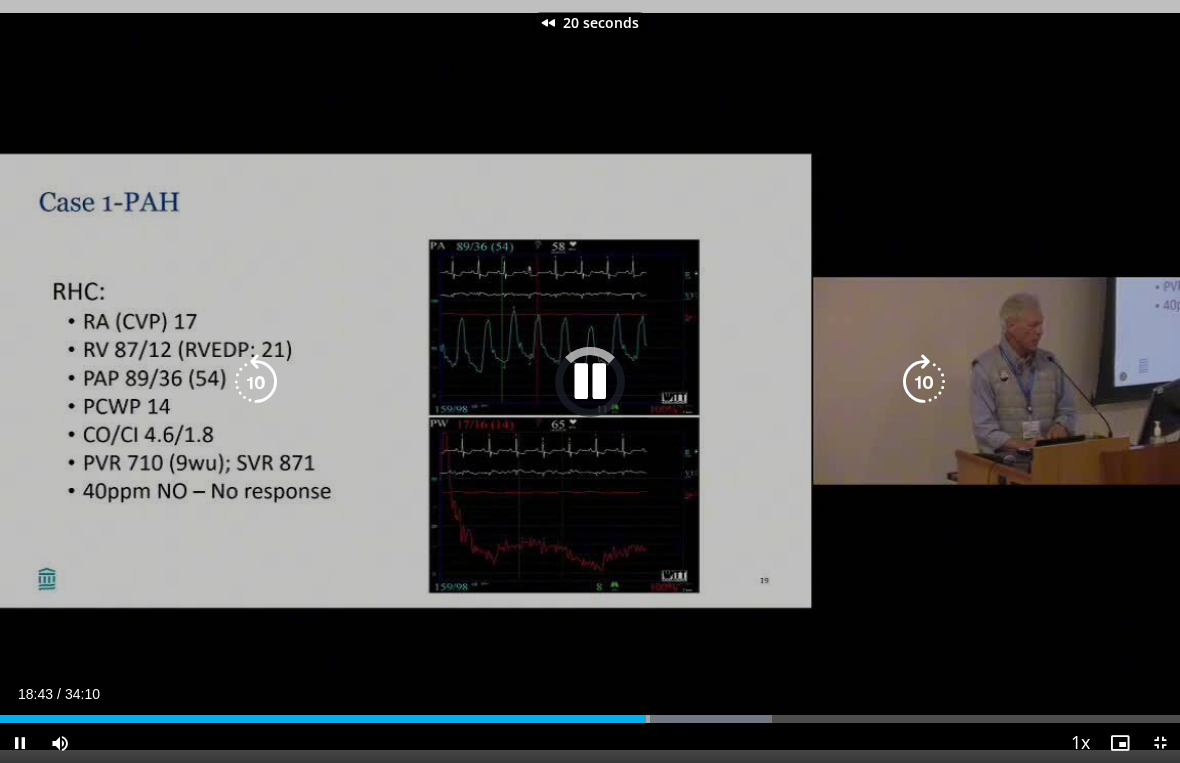 click at bounding box center [256, 382] 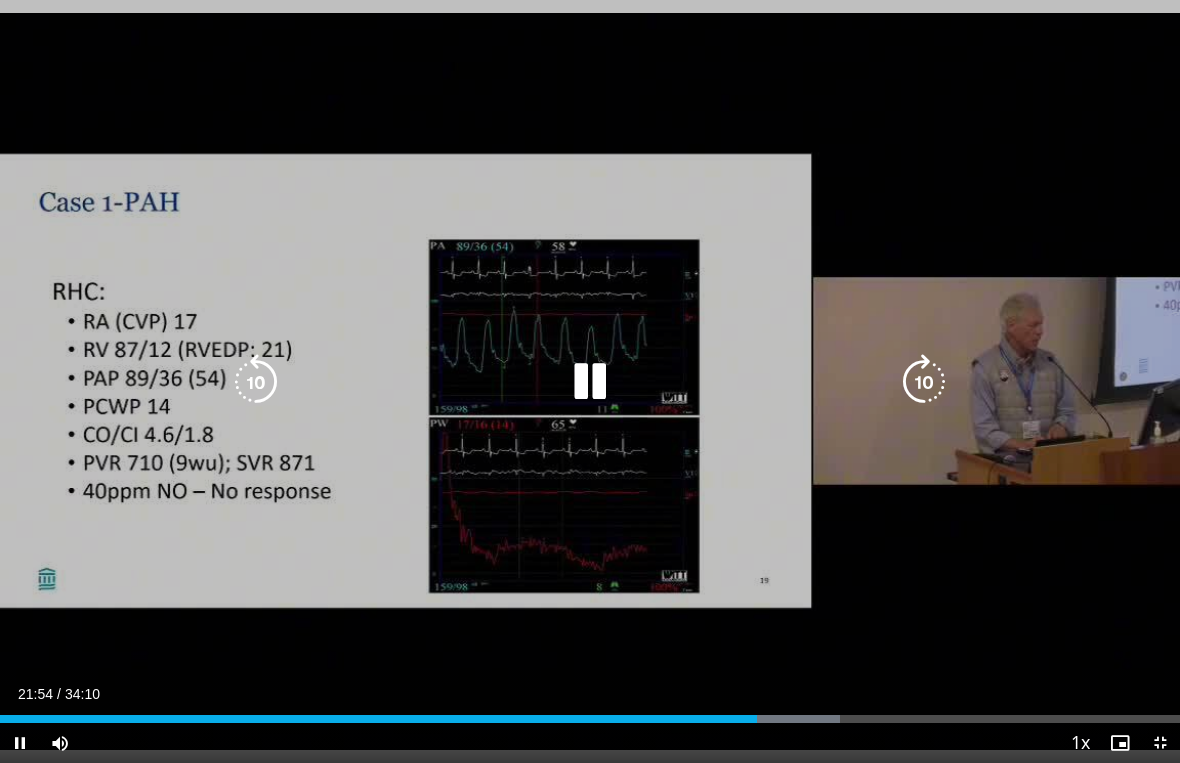 click at bounding box center (256, 382) 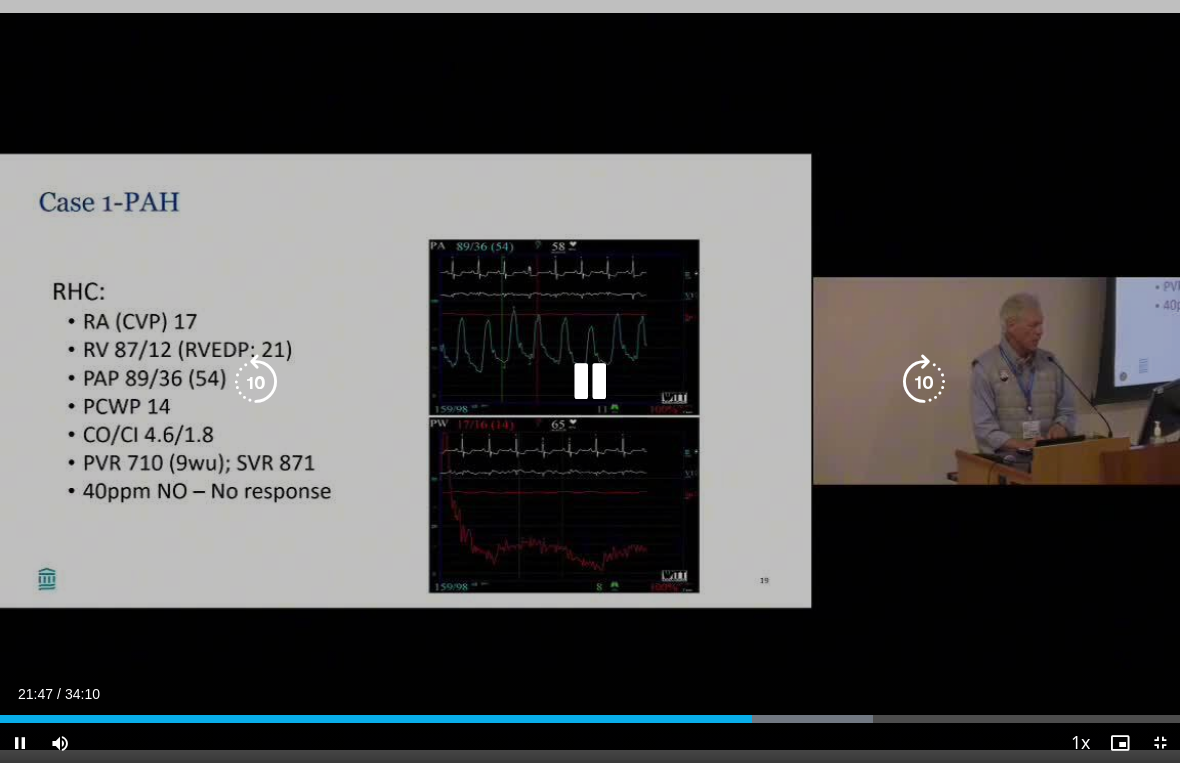 click on "10 seconds
Tap to unmute" at bounding box center [590, 381] 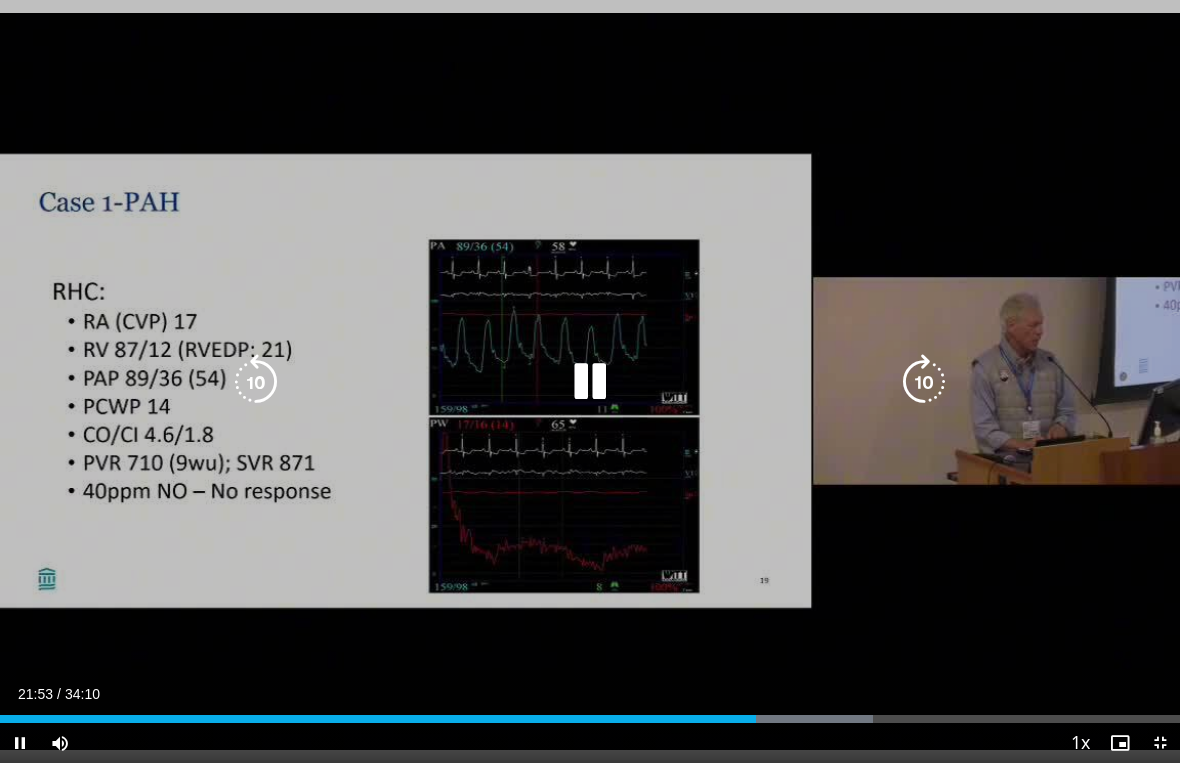 click at bounding box center (590, 382) 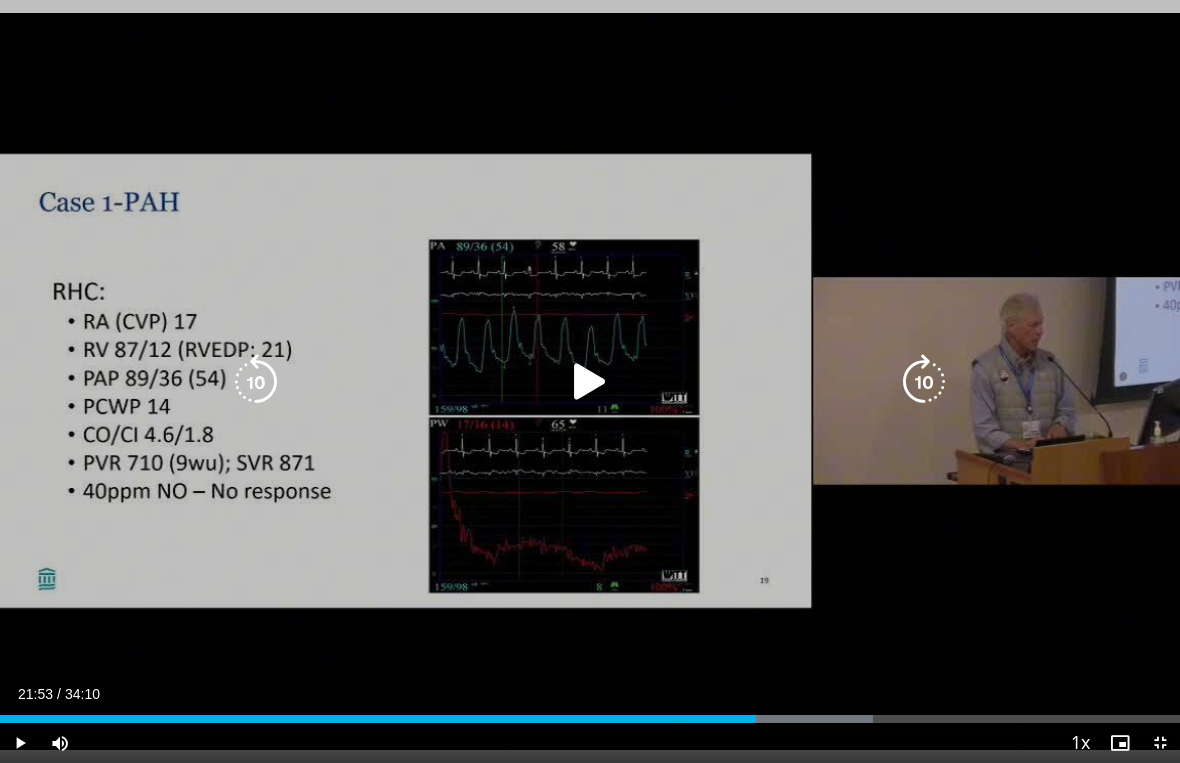 click at bounding box center [256, 382] 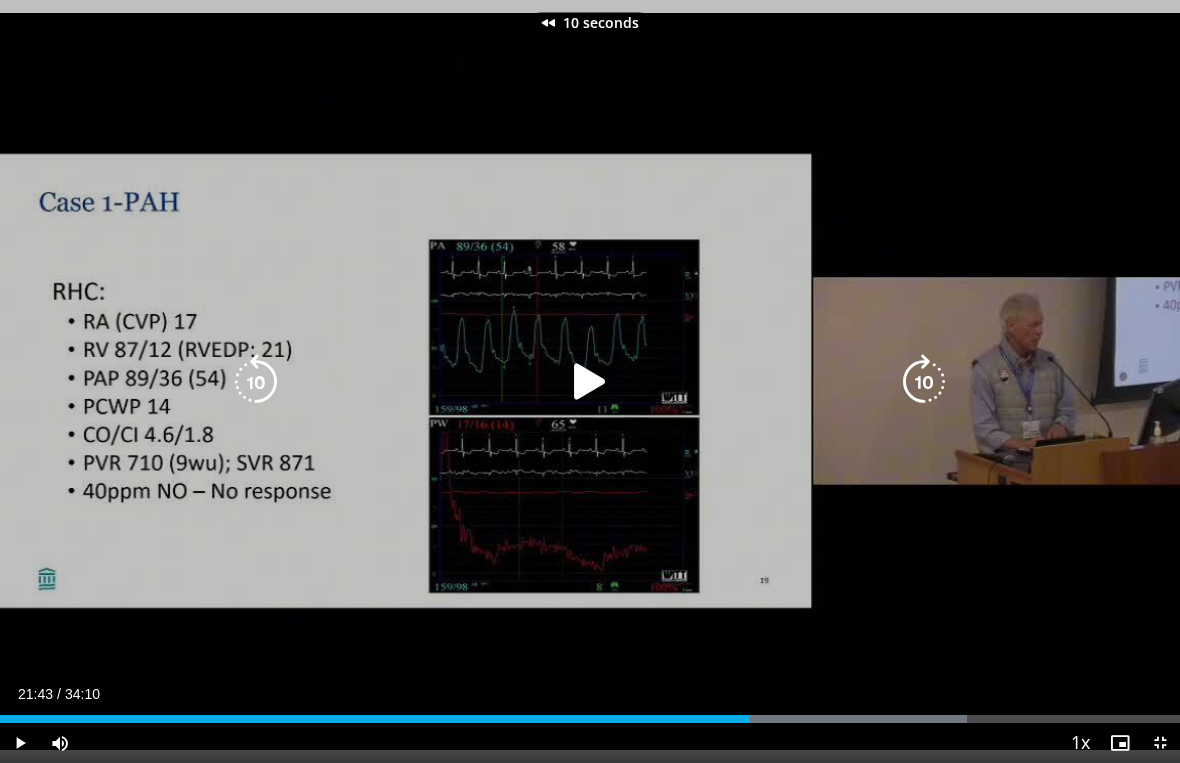 click at bounding box center (590, 382) 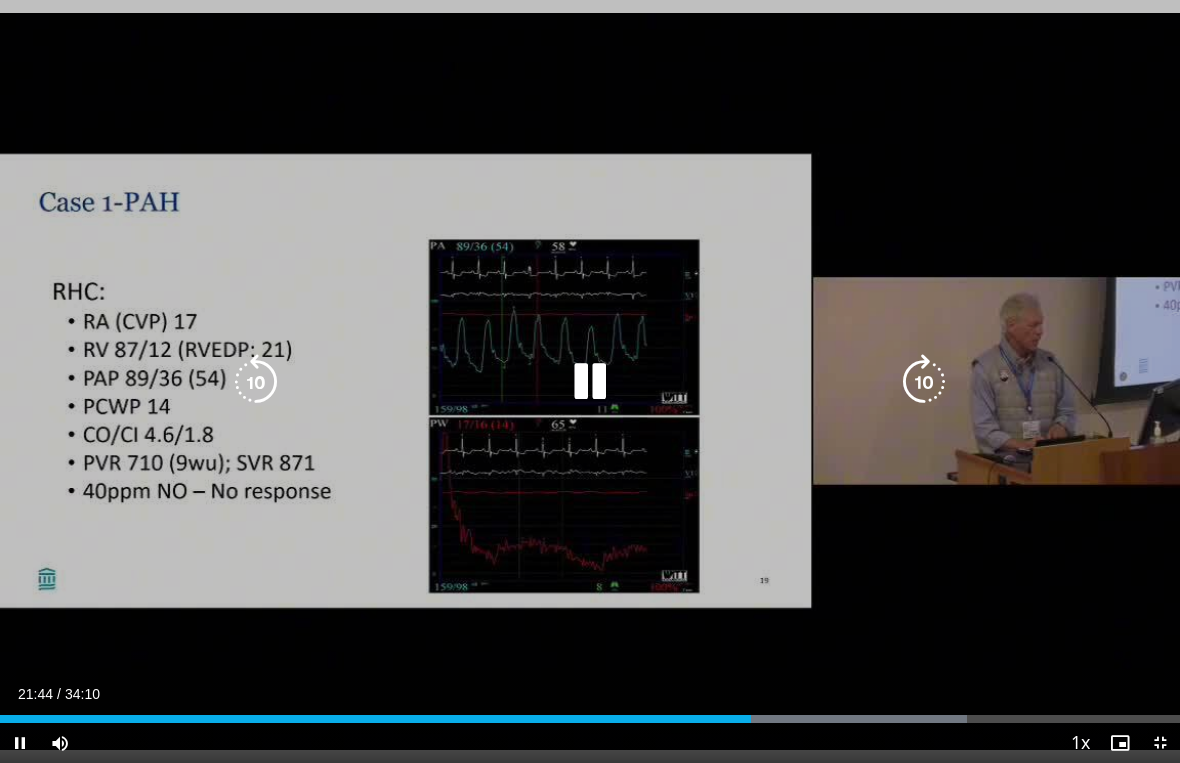 click at bounding box center [256, 382] 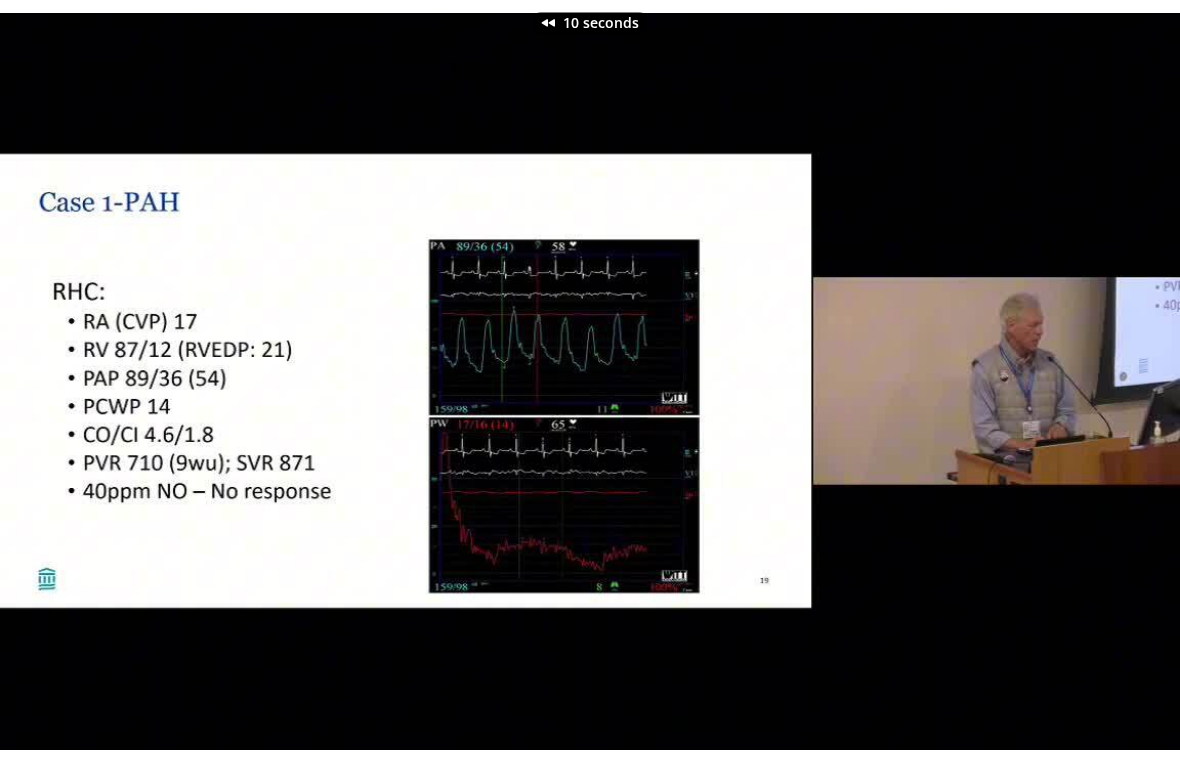 click on "10 seconds
Tap to unmute" at bounding box center [590, 381] 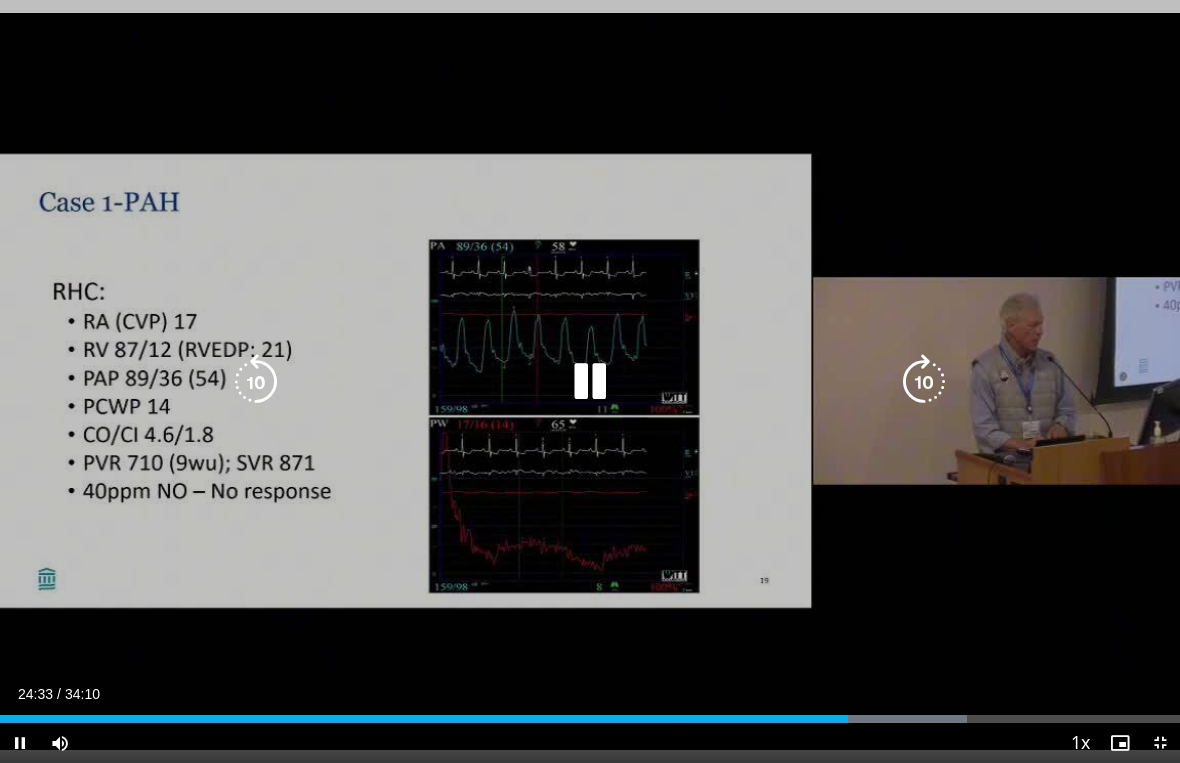 click at bounding box center [256, 382] 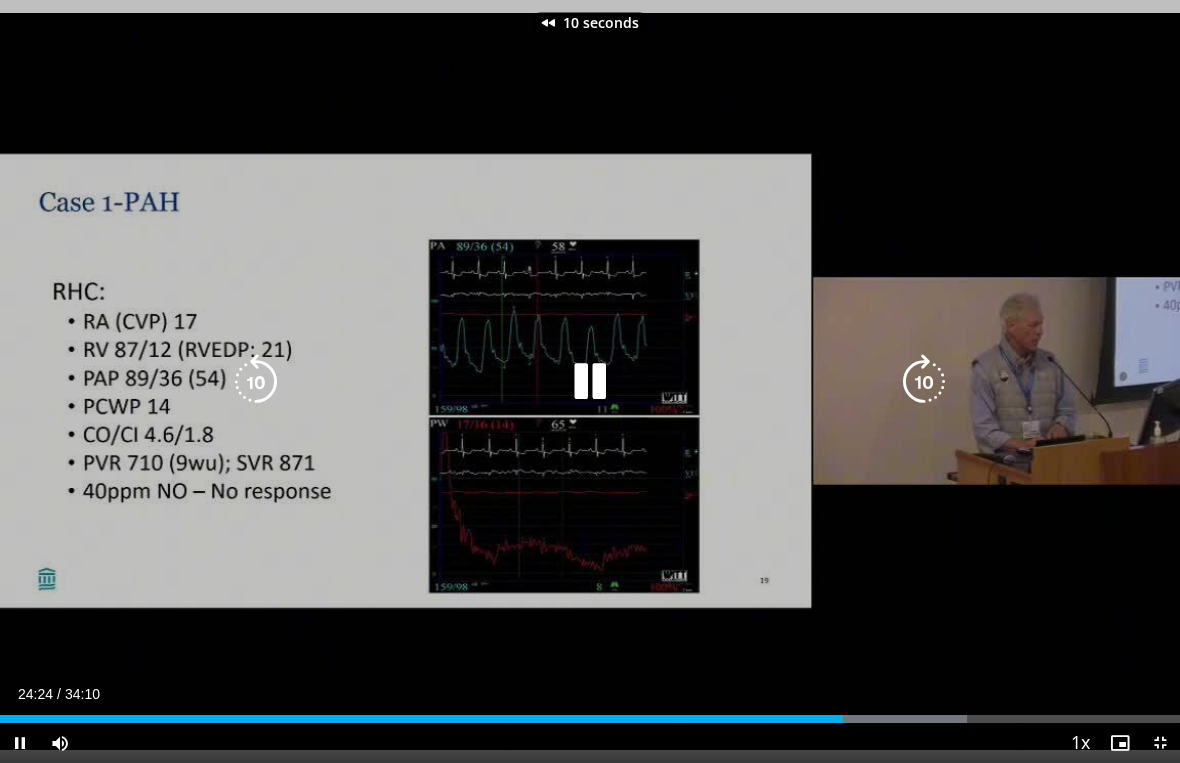 click at bounding box center (256, 382) 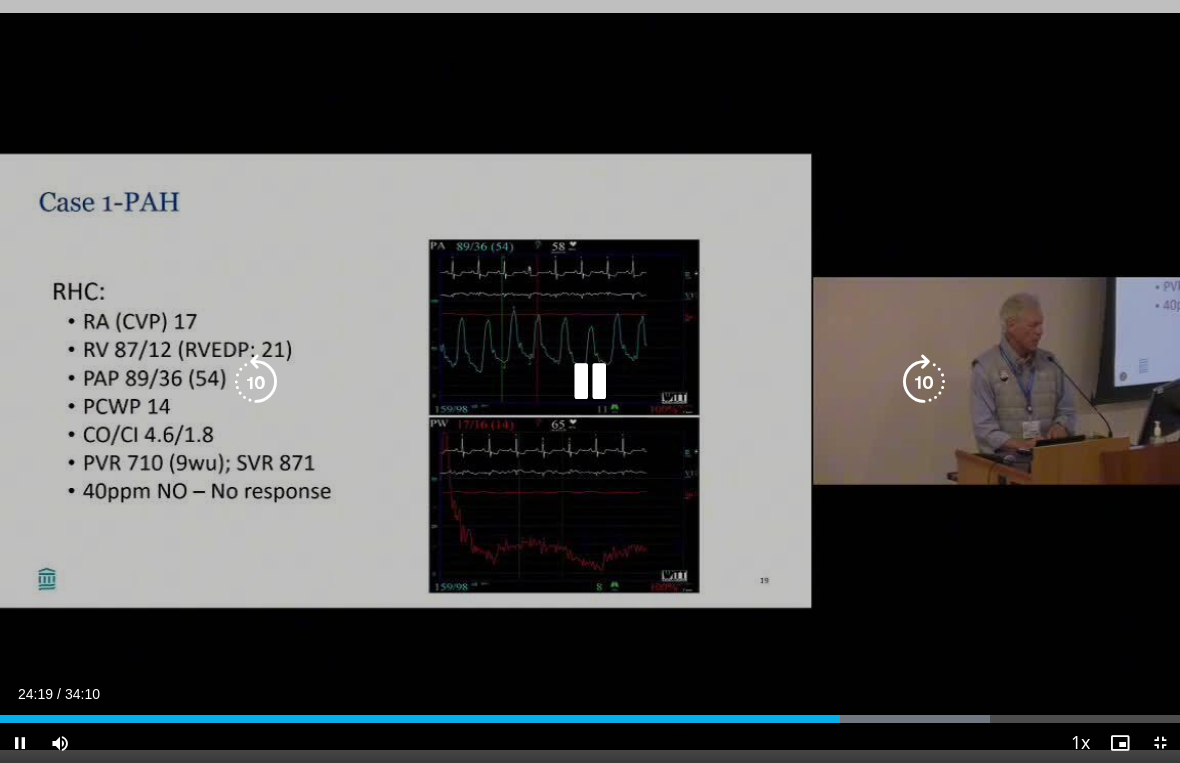 click on "20 seconds
Tap to unmute" at bounding box center [590, 381] 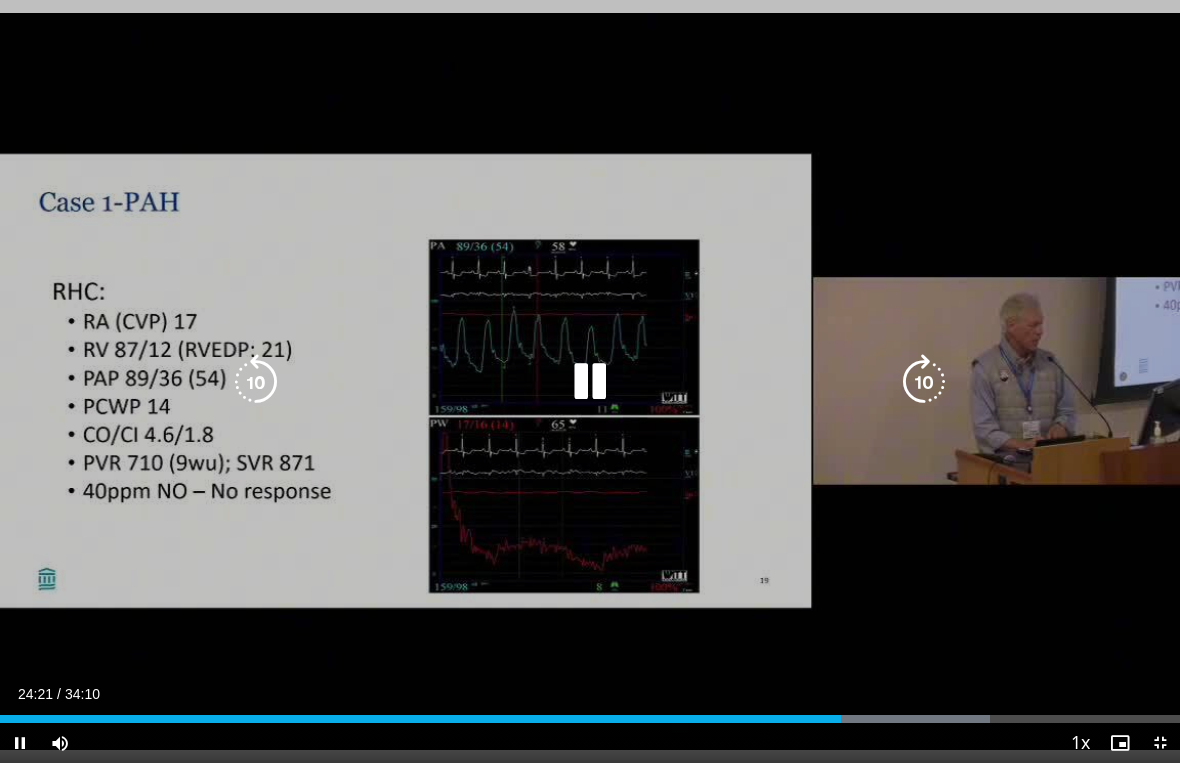click at bounding box center [256, 382] 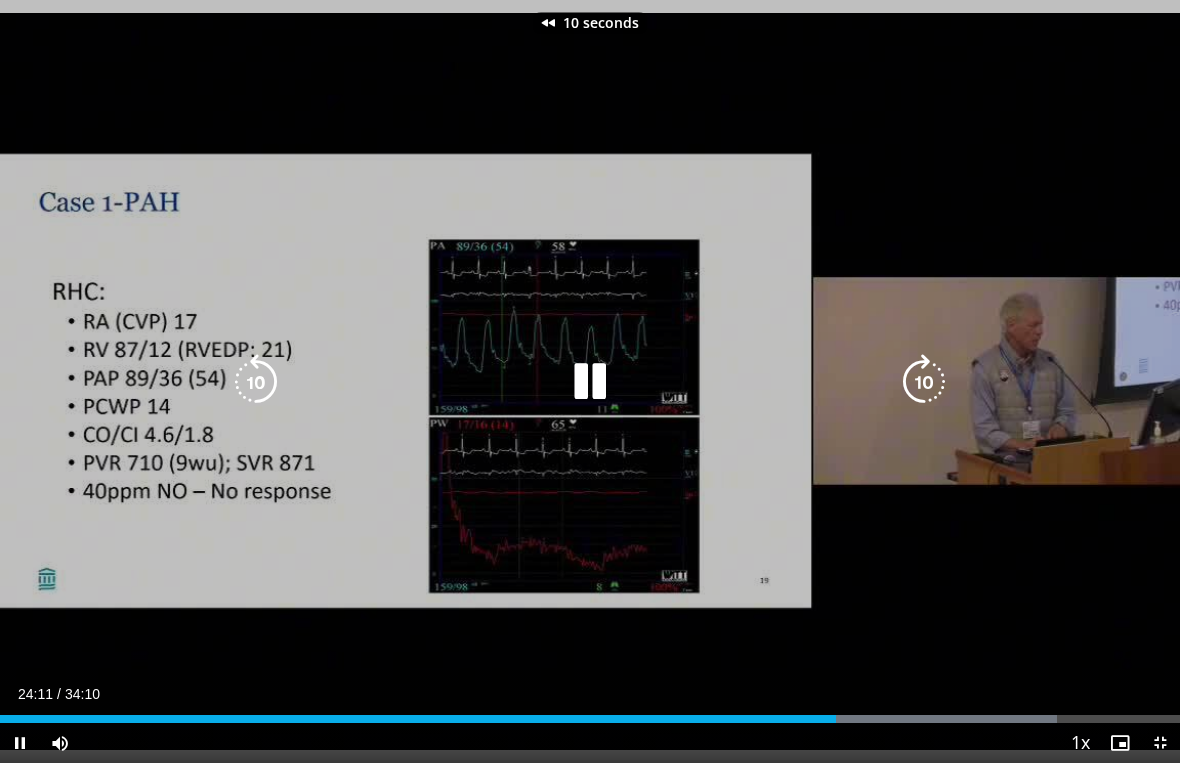 click at bounding box center (590, 382) 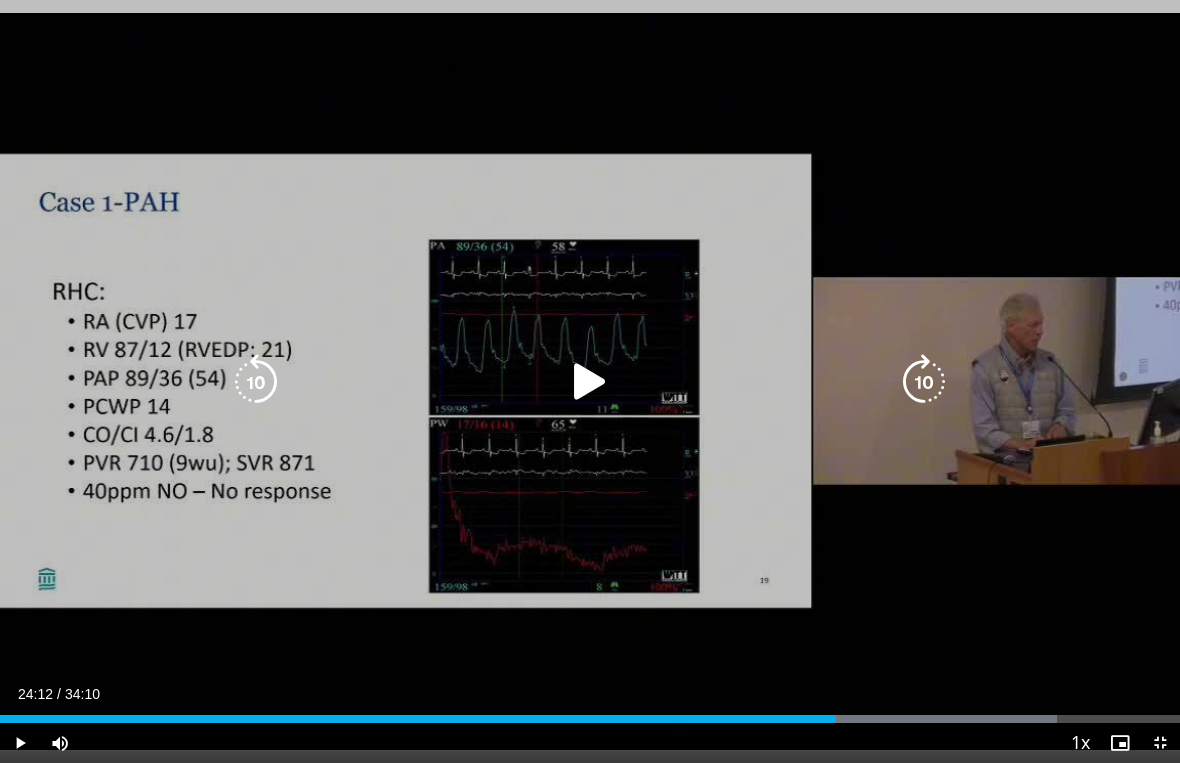 click at bounding box center (590, 382) 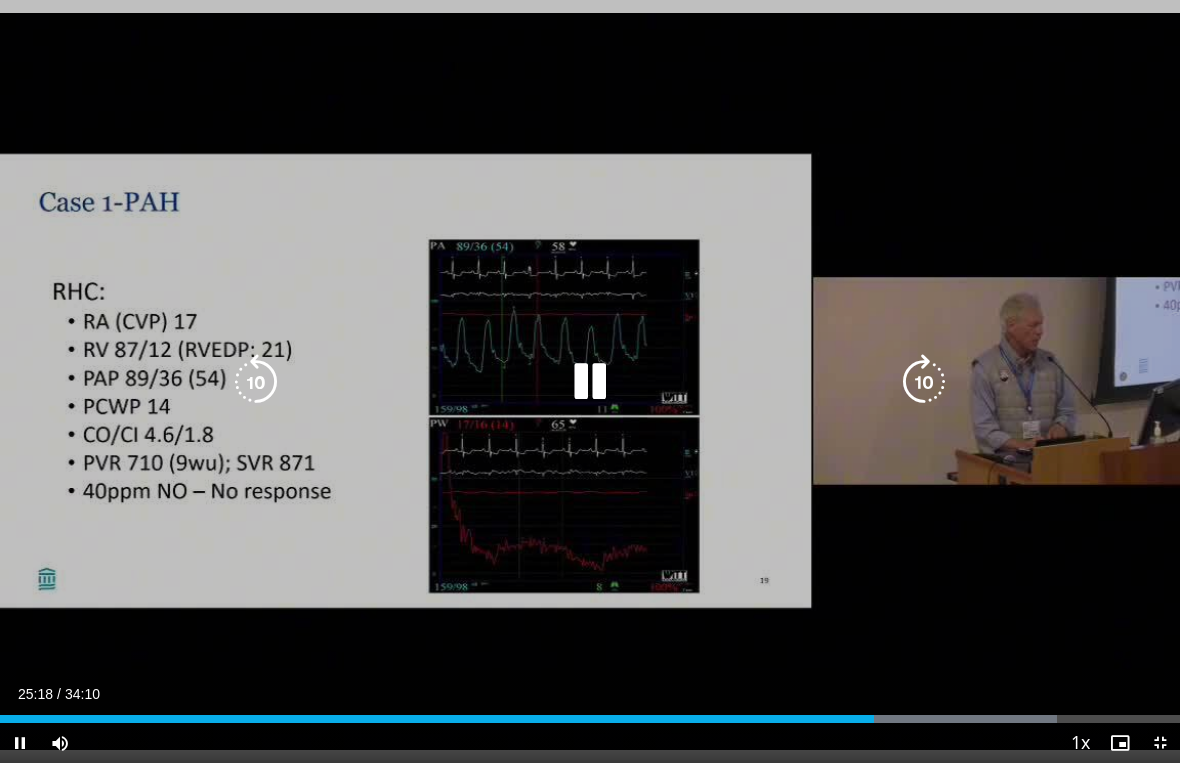 click at bounding box center [256, 382] 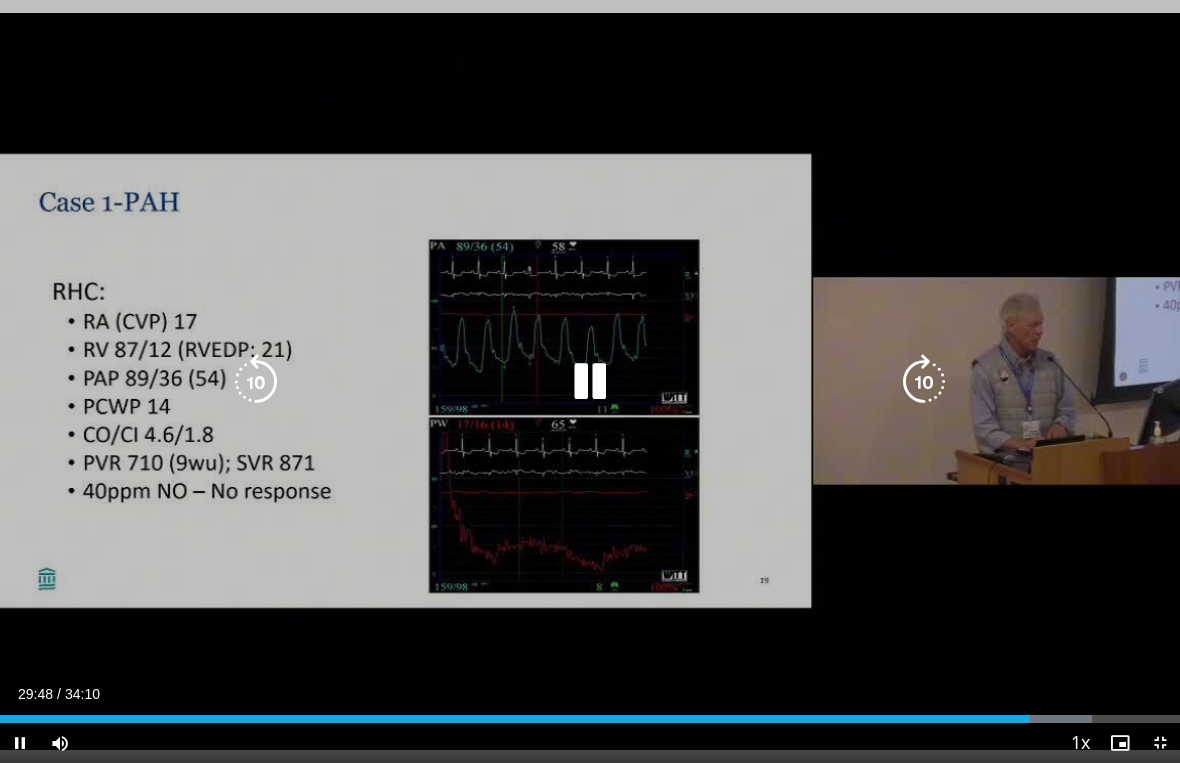 click at bounding box center (590, 382) 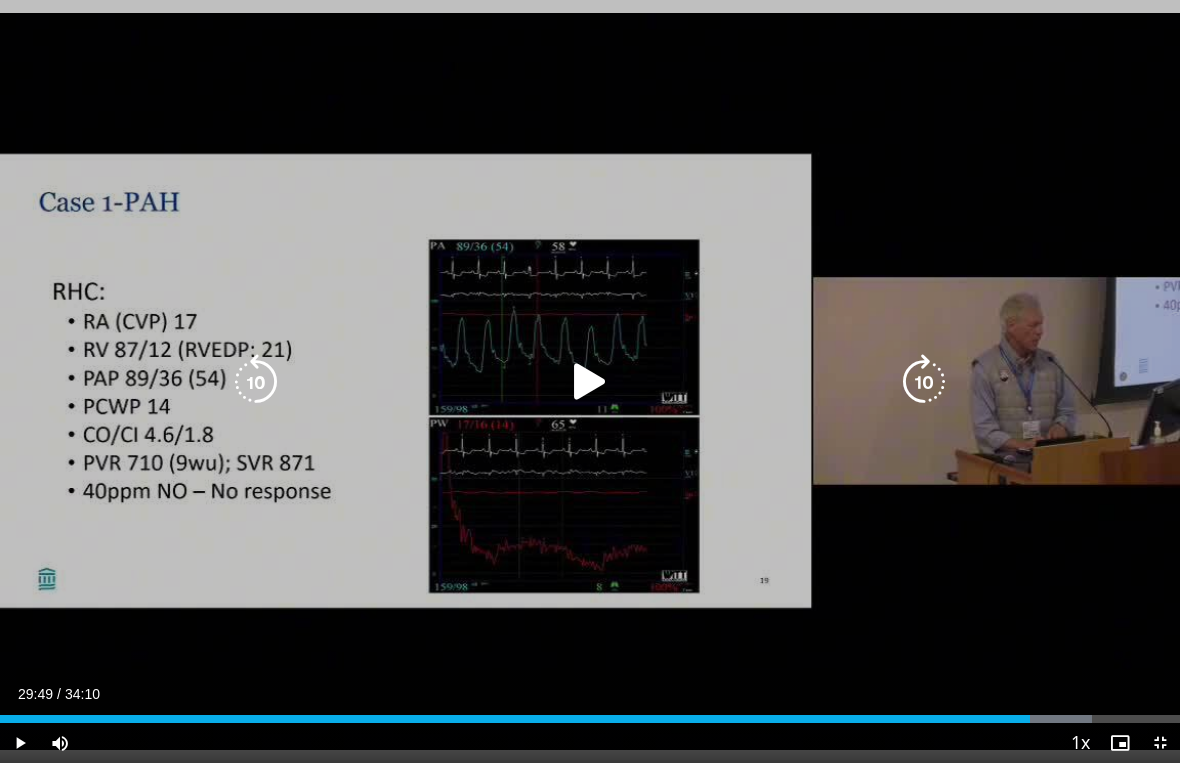 click at bounding box center [590, 382] 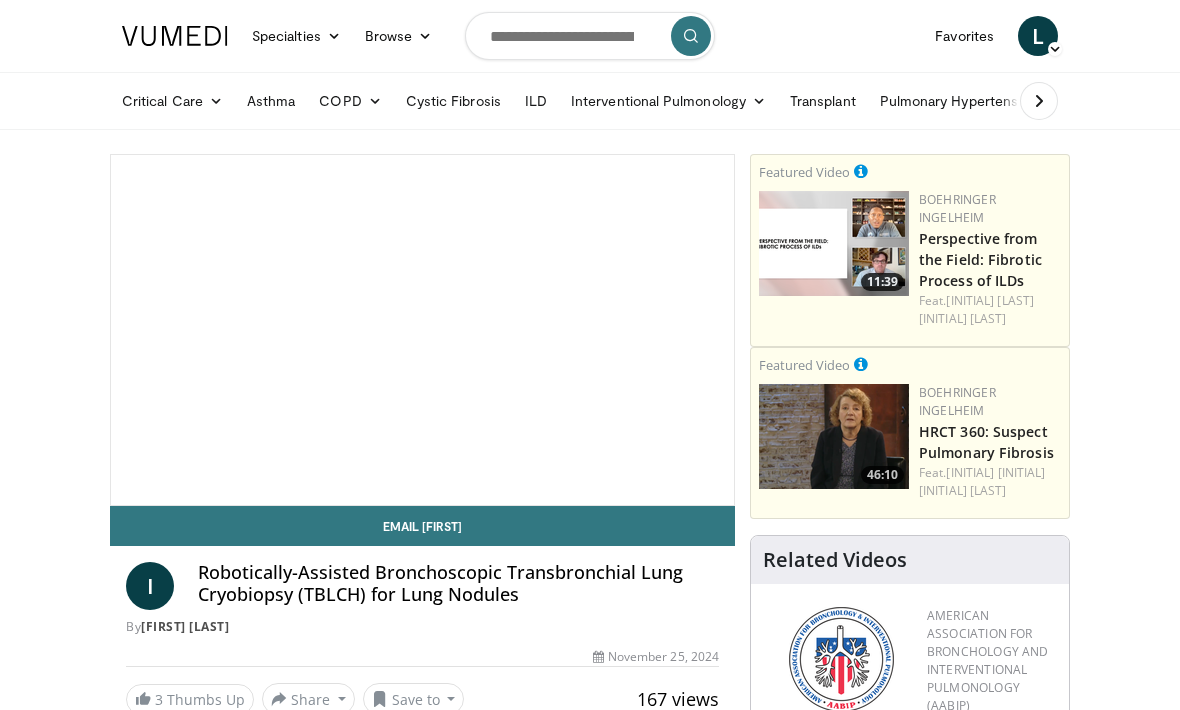 scroll, scrollTop: 1, scrollLeft: 0, axis: vertical 